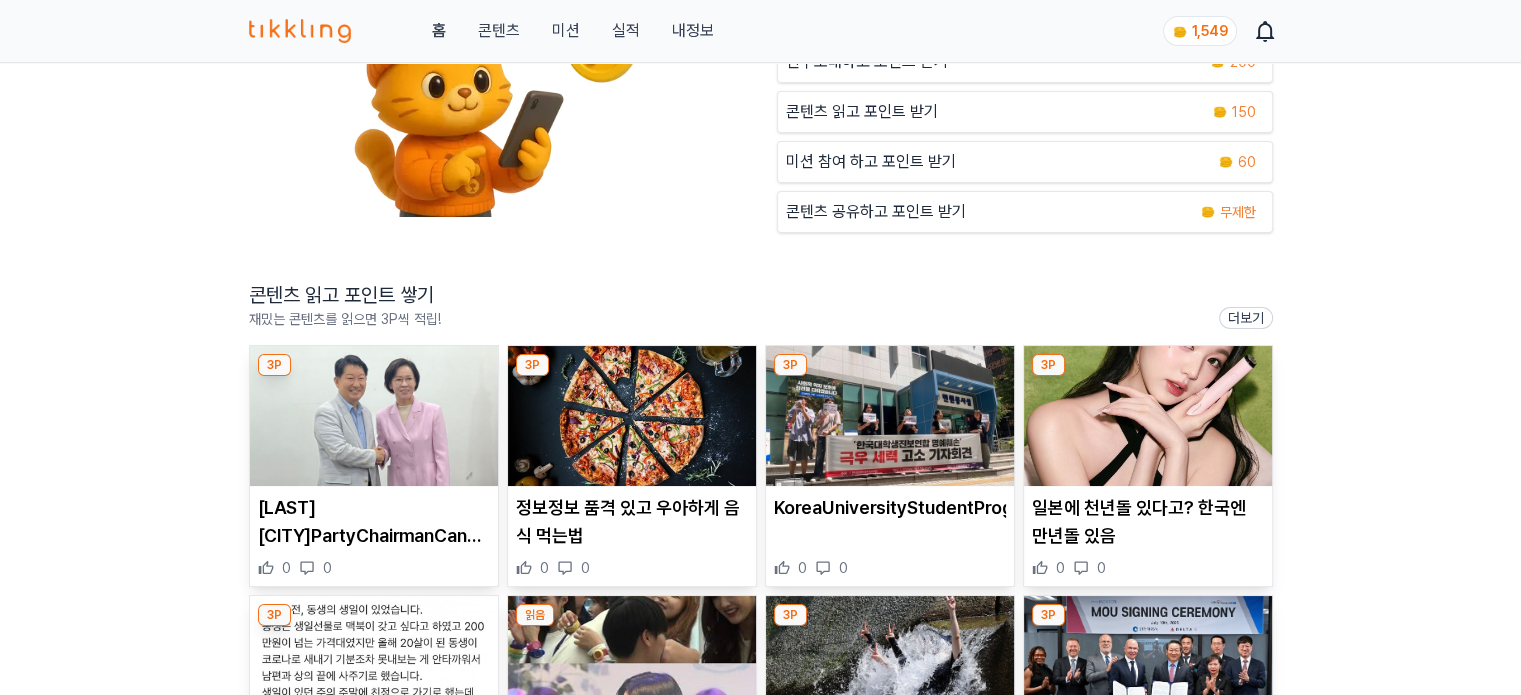 scroll, scrollTop: 200, scrollLeft: 0, axis: vertical 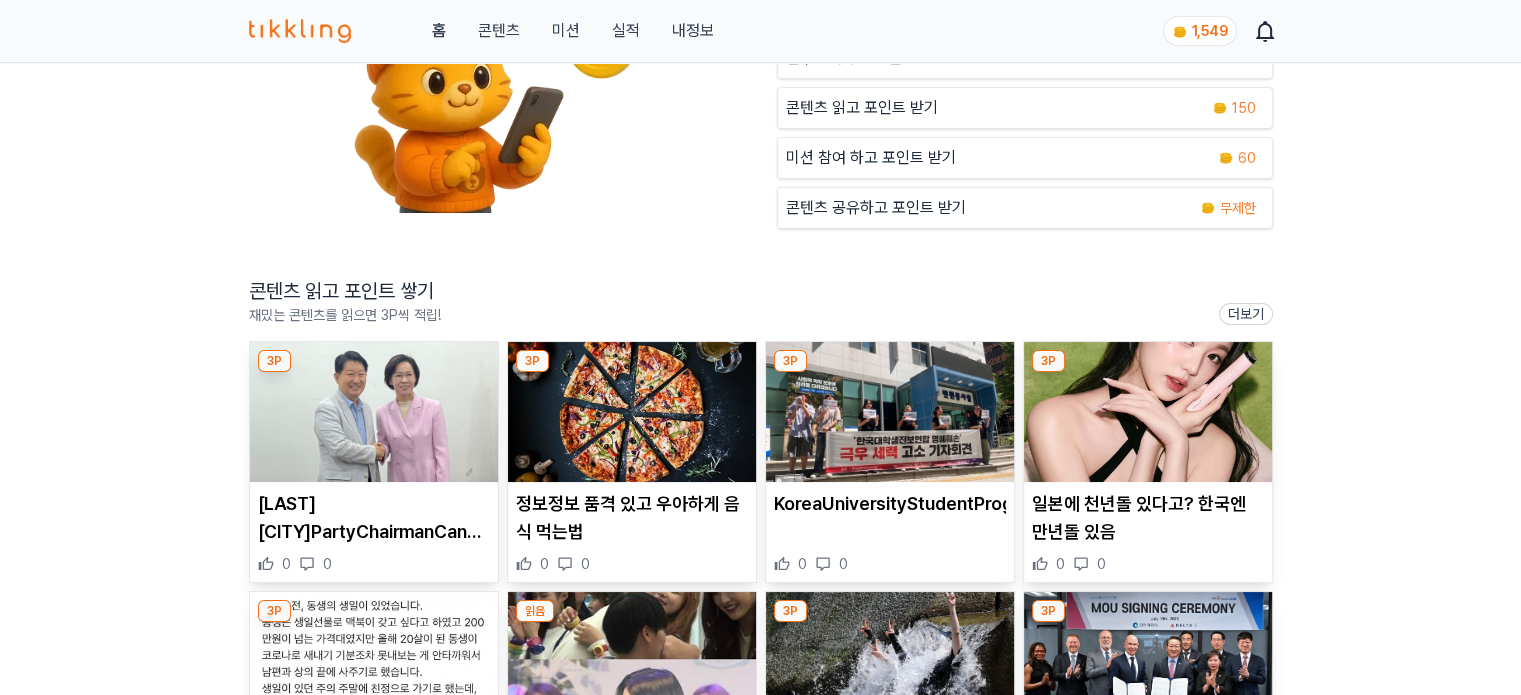 click at bounding box center [374, 412] 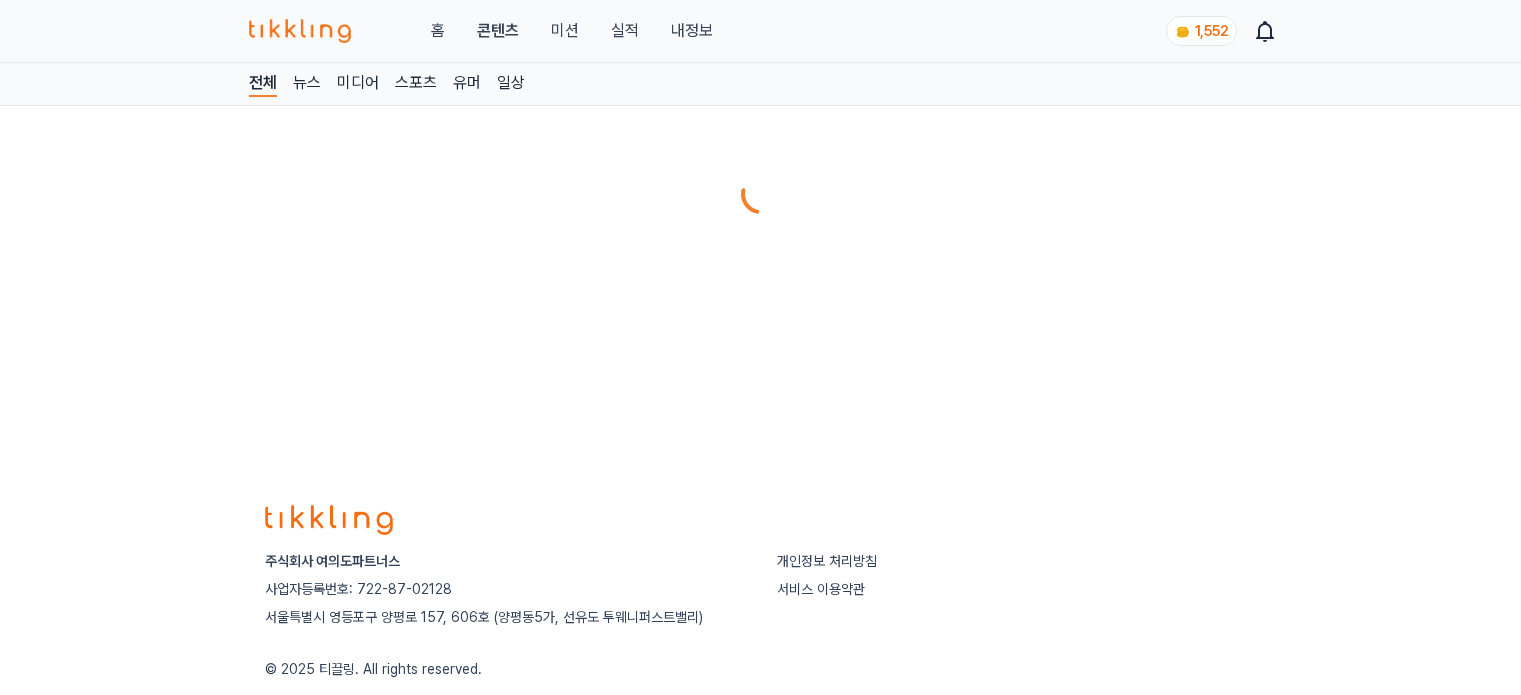 scroll, scrollTop: 0, scrollLeft: 0, axis: both 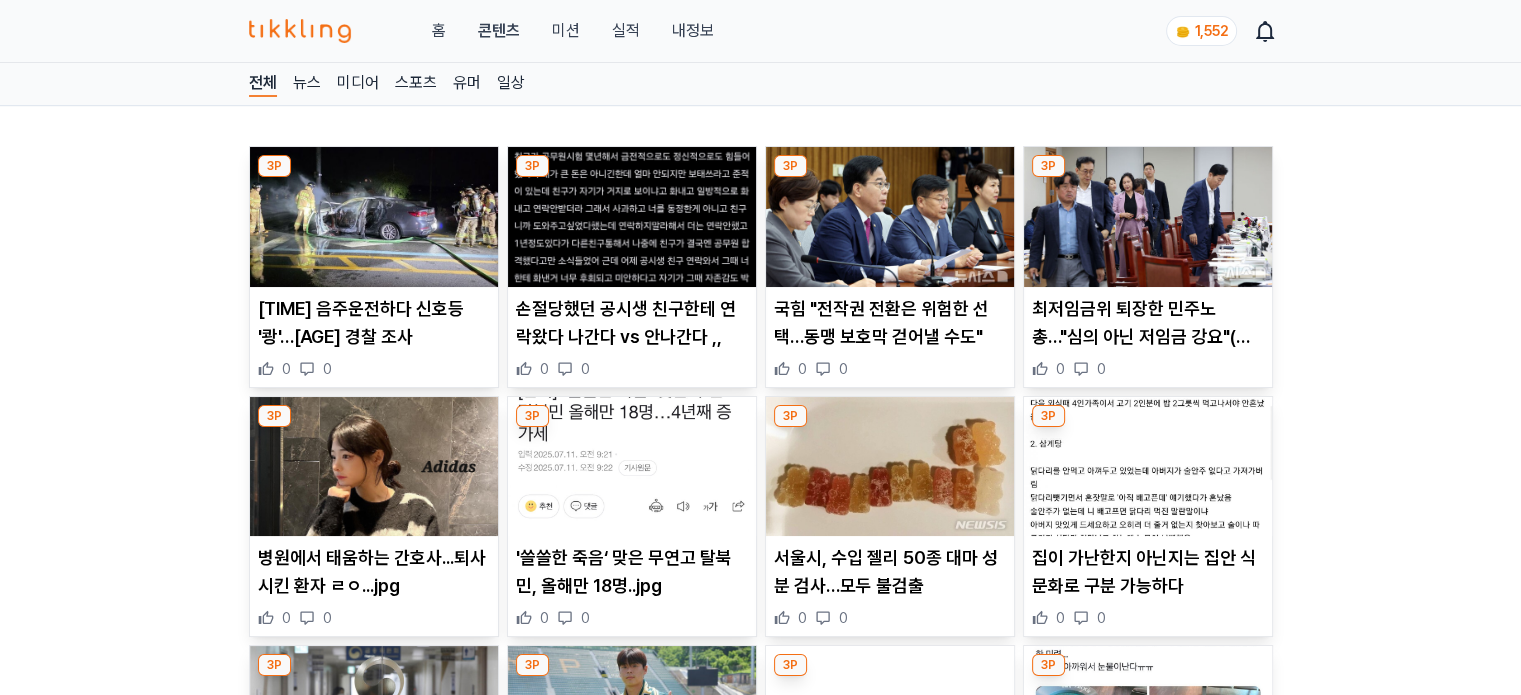 click at bounding box center (374, 217) 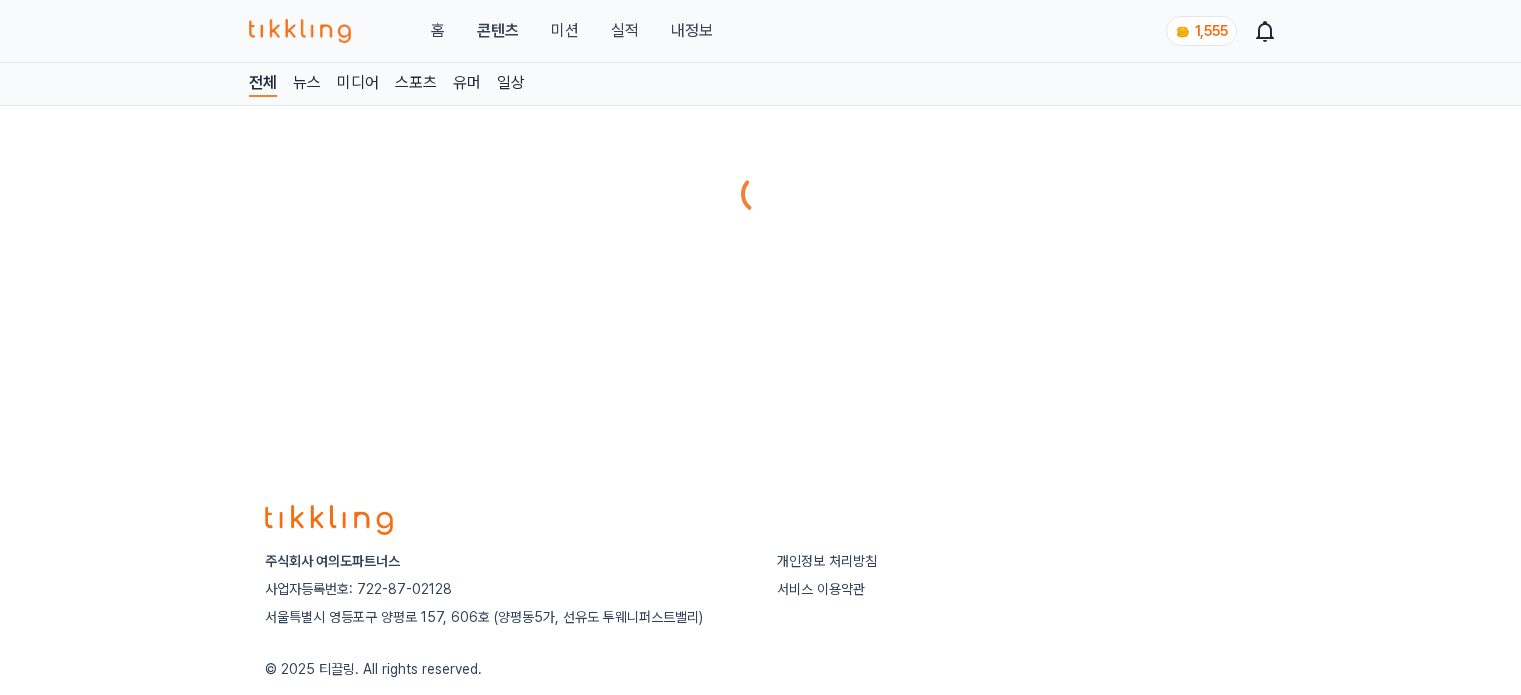 scroll, scrollTop: 0, scrollLeft: 0, axis: both 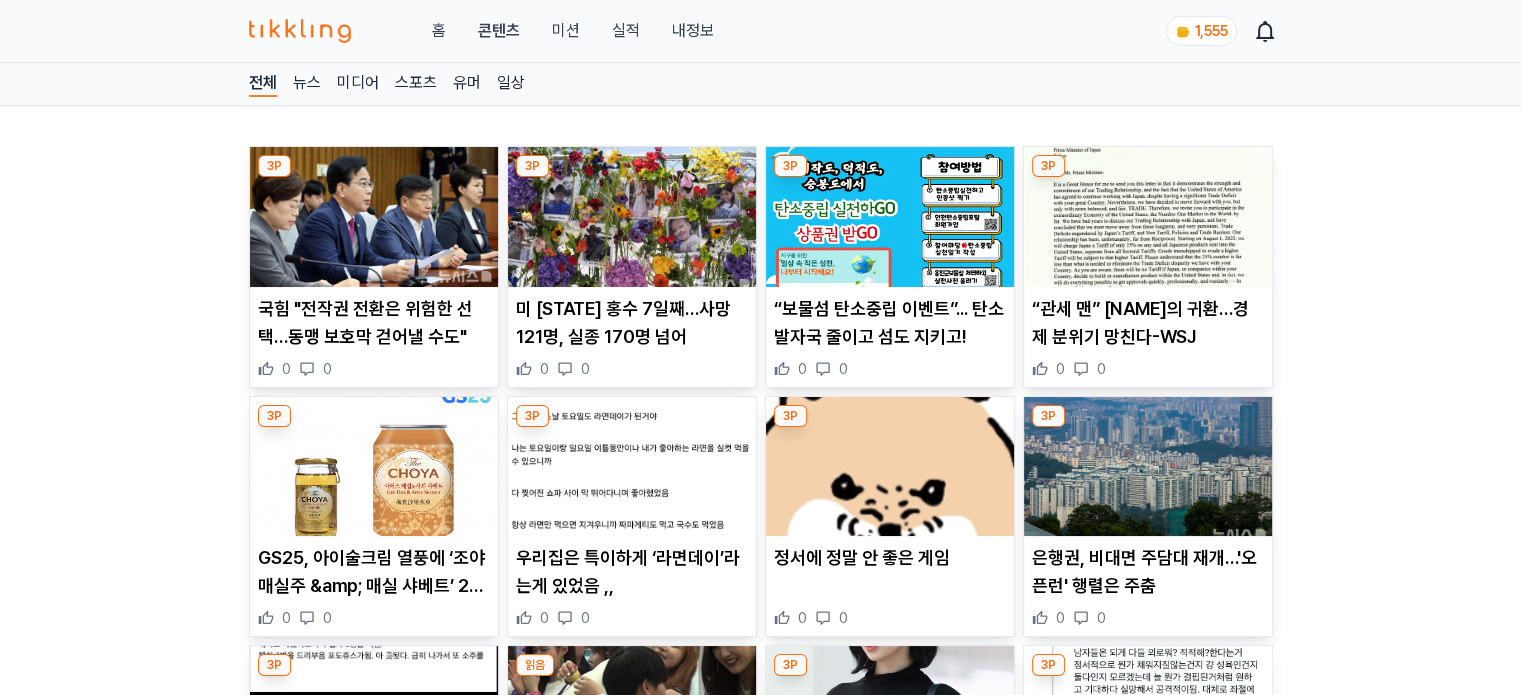 click at bounding box center [374, 217] 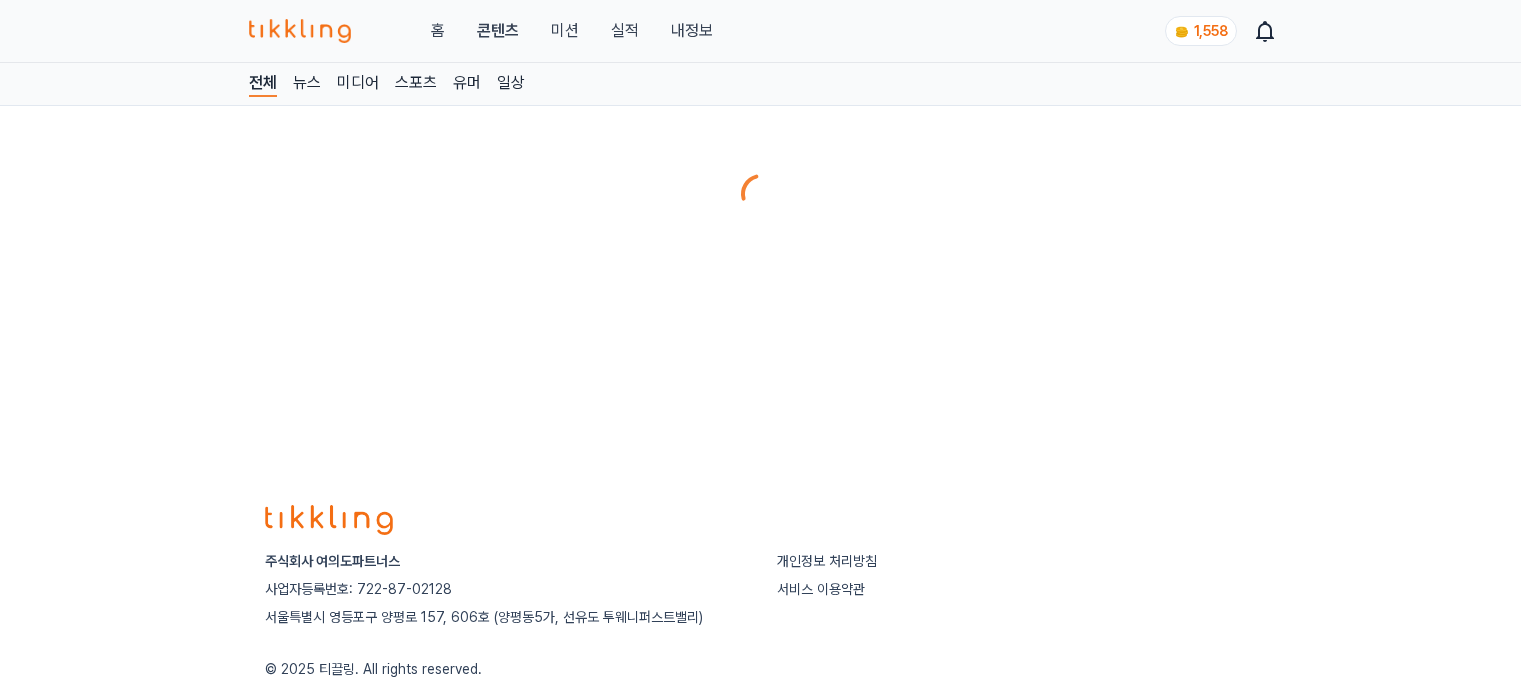 scroll, scrollTop: 0, scrollLeft: 0, axis: both 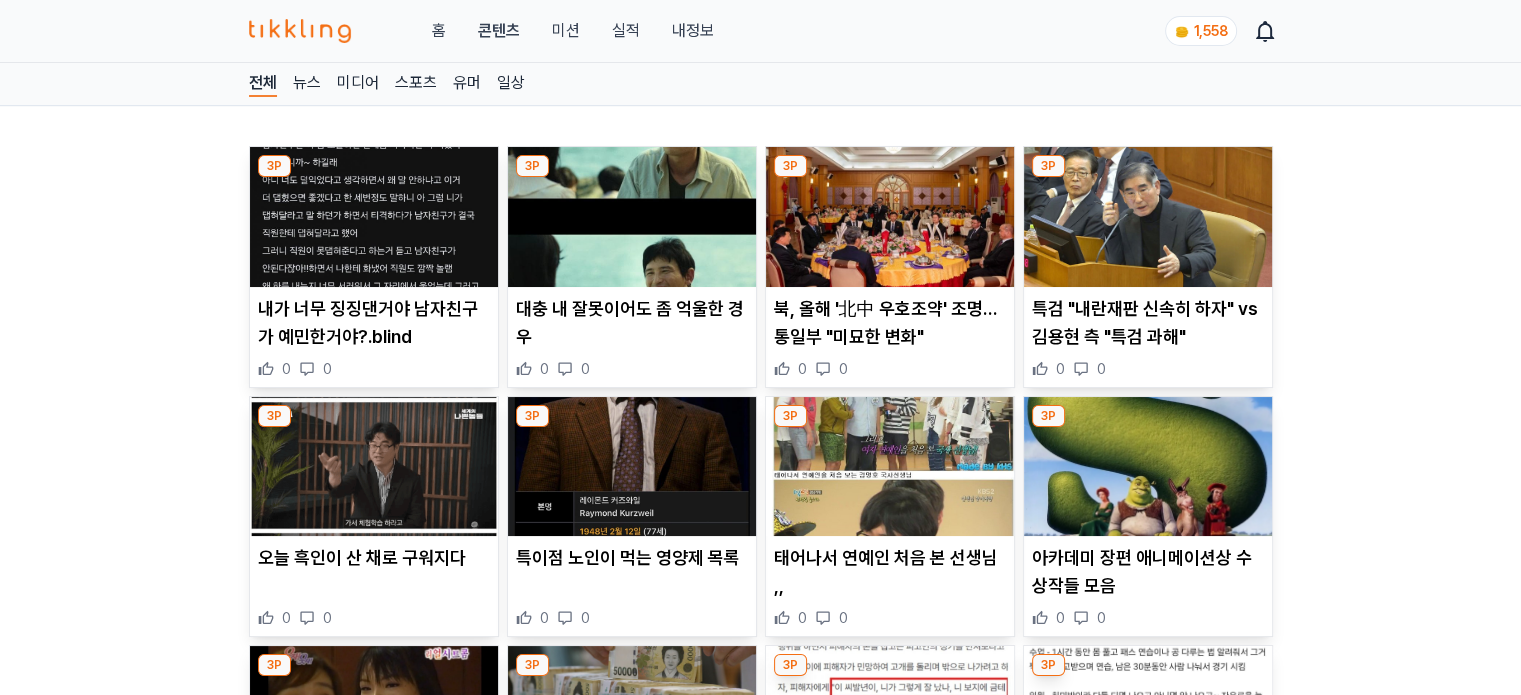 click at bounding box center [1148, 217] 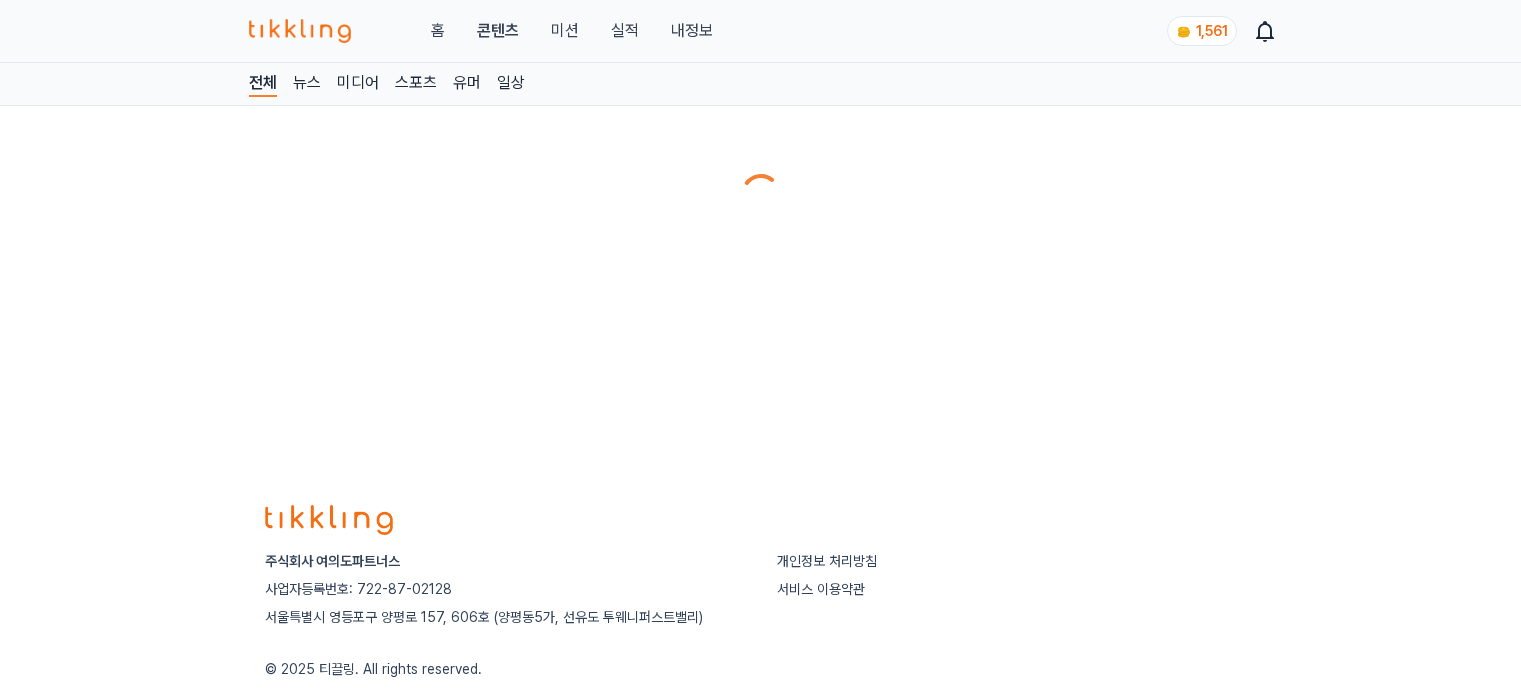 scroll, scrollTop: 0, scrollLeft: 0, axis: both 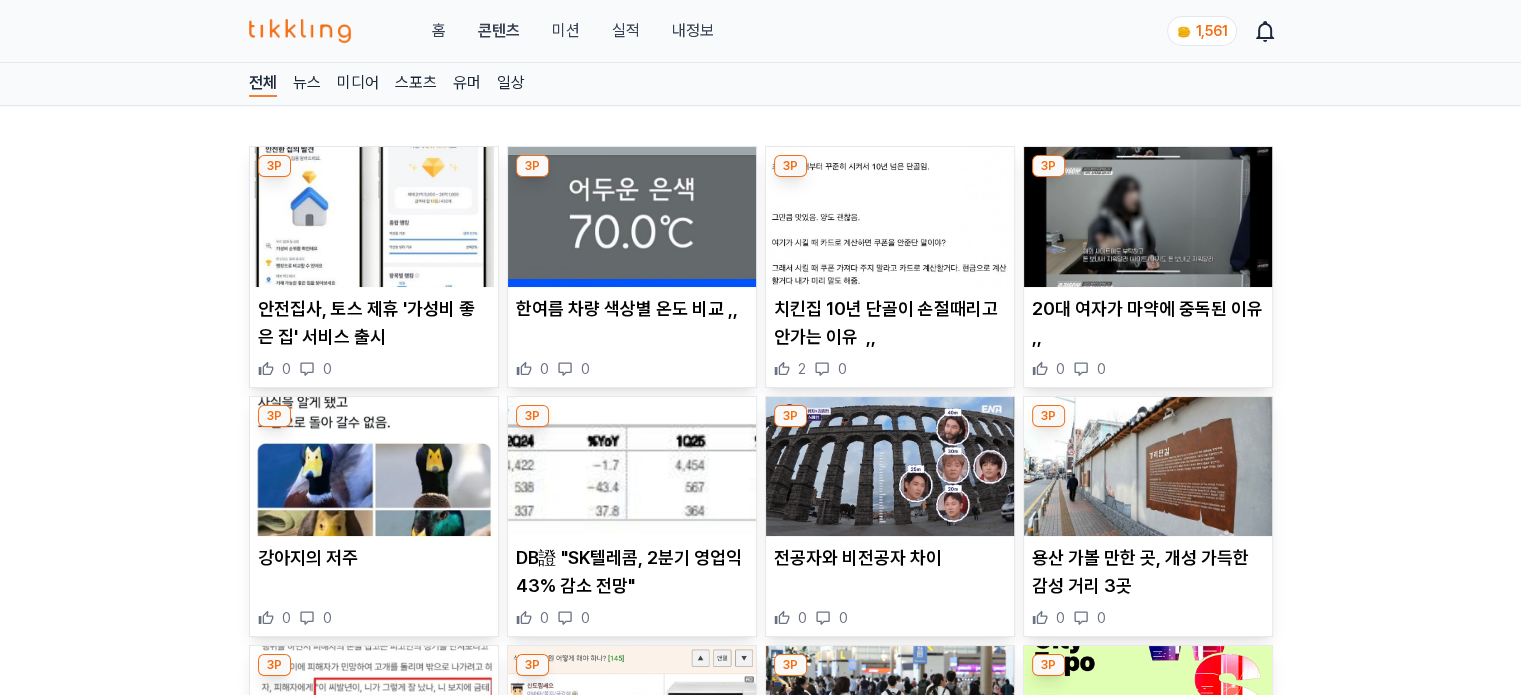 click at bounding box center [374, 217] 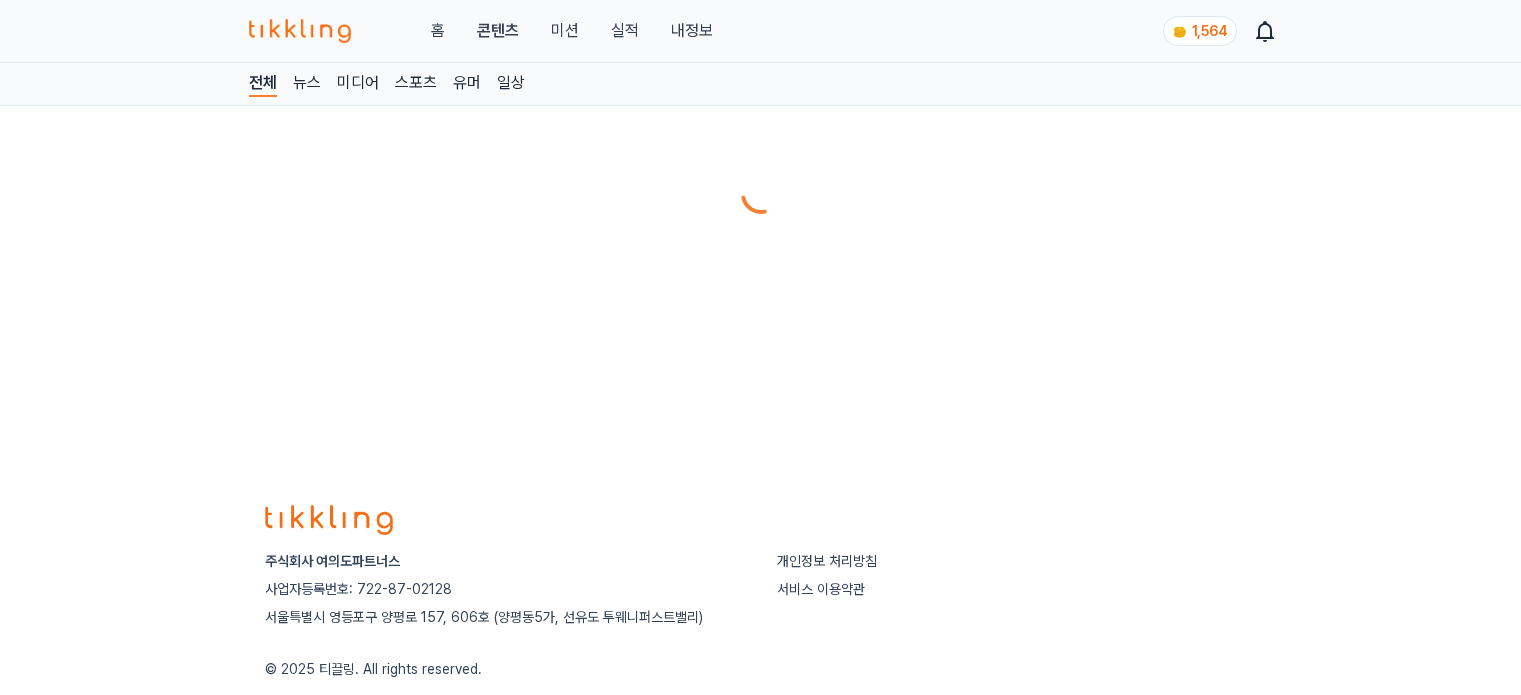 scroll, scrollTop: 0, scrollLeft: 0, axis: both 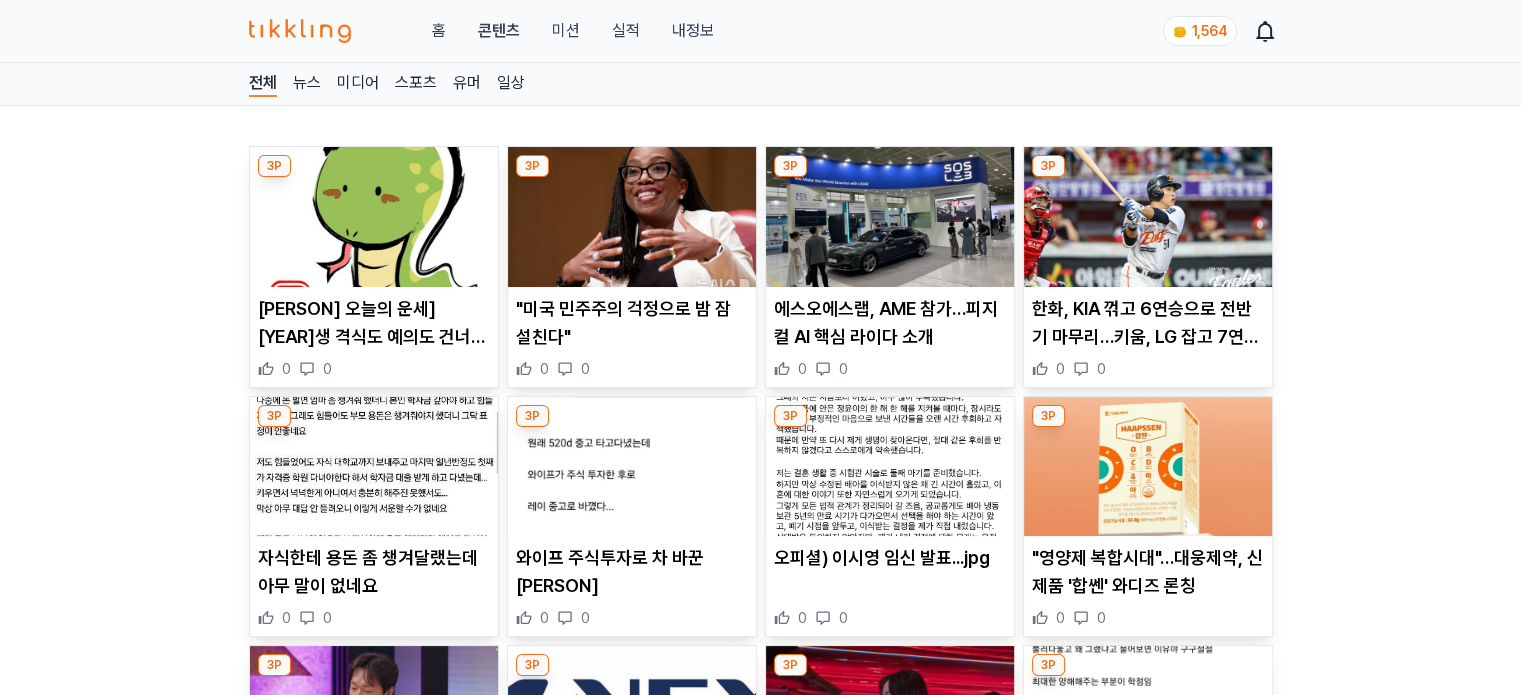 click at bounding box center [374, 217] 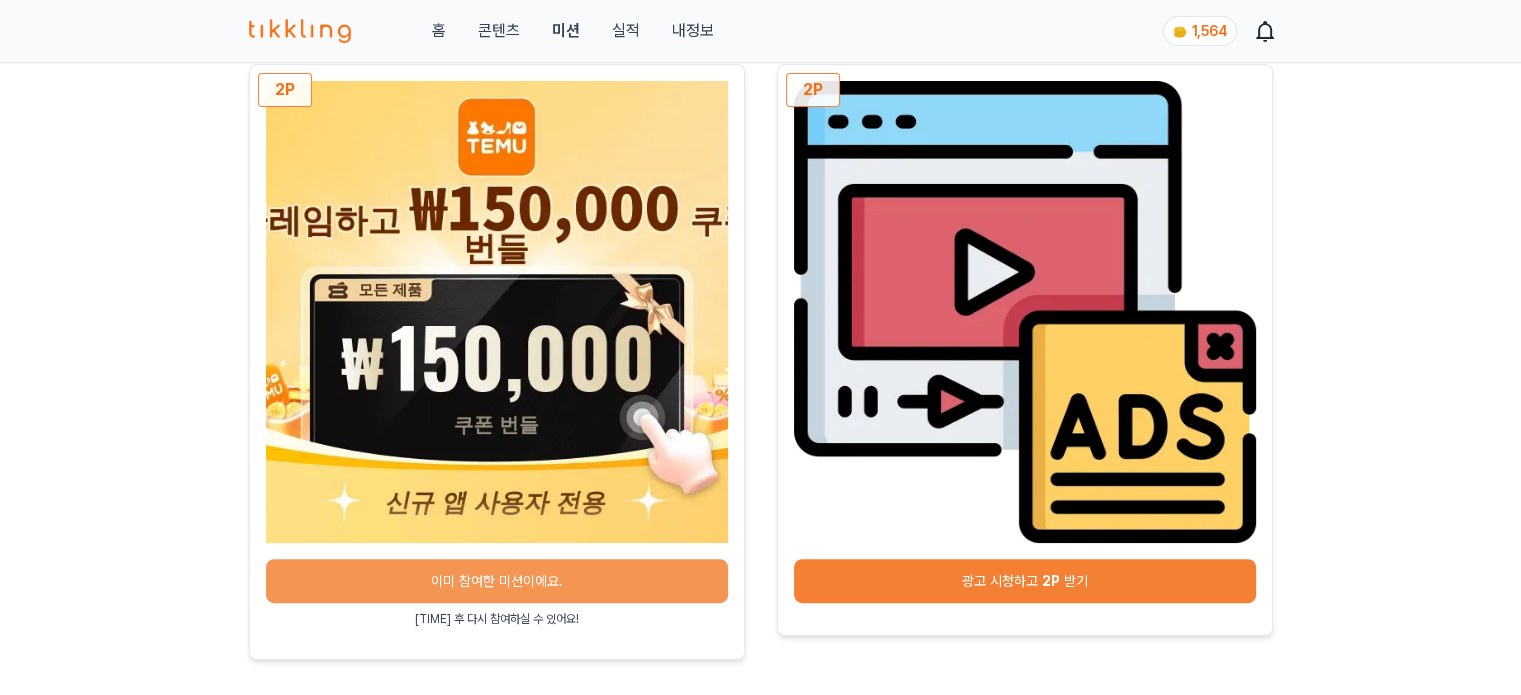 scroll, scrollTop: 900, scrollLeft: 0, axis: vertical 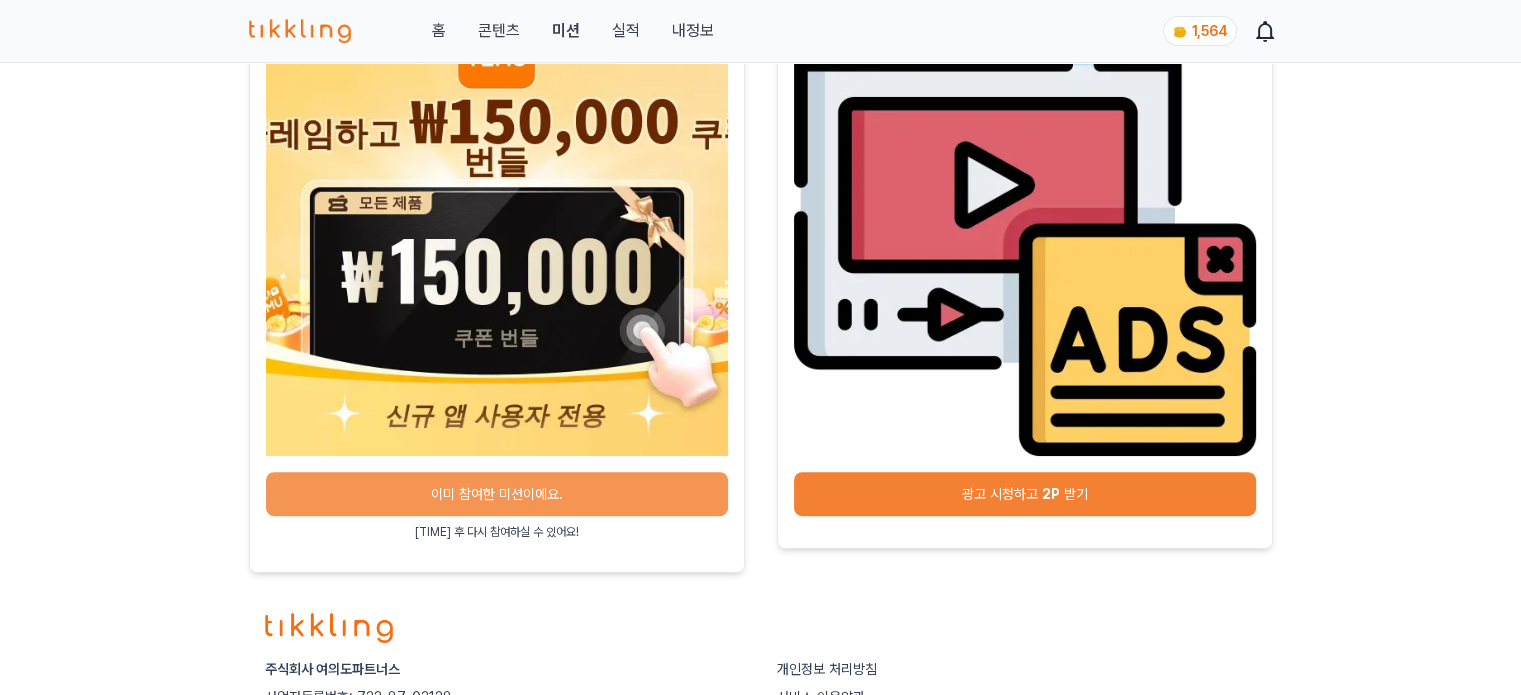 click on "광고 시청하고  2P  받기" at bounding box center (1025, 494) 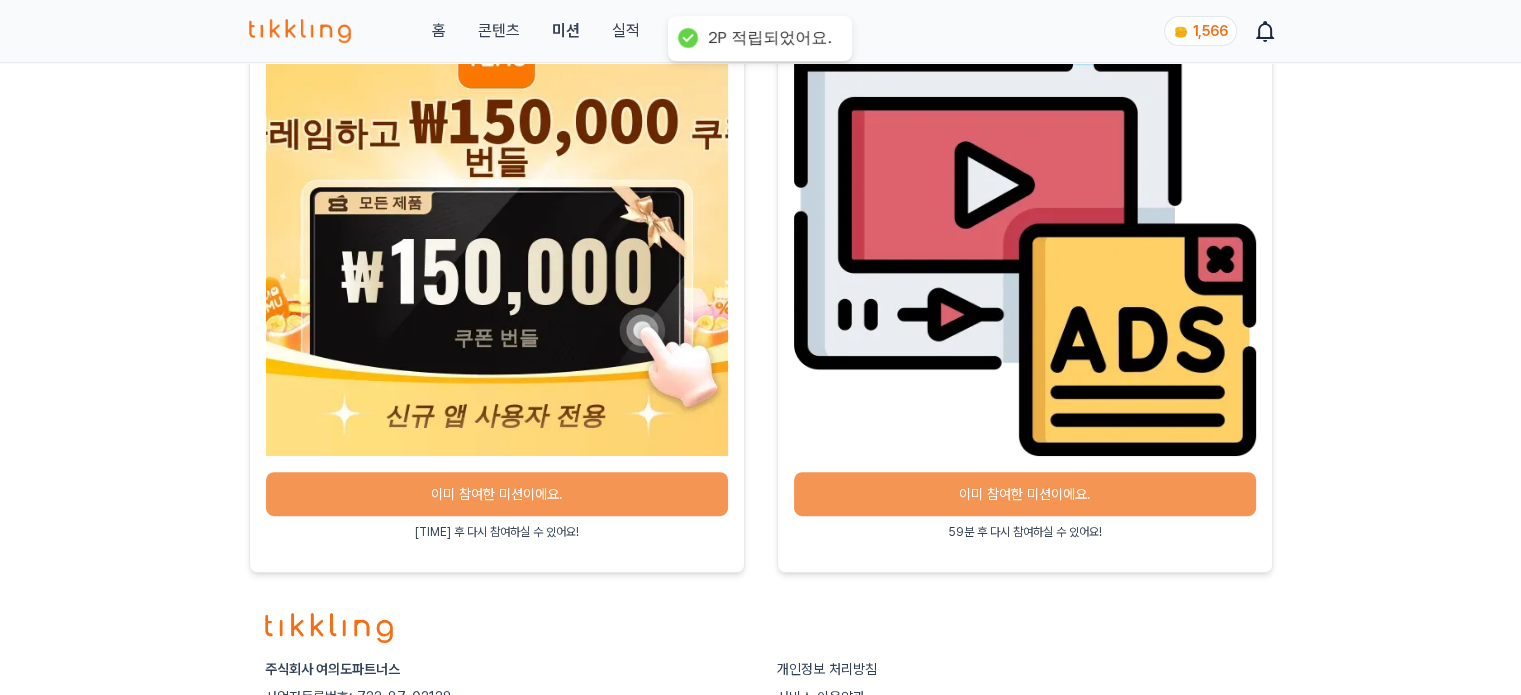 click on "콘텐츠" at bounding box center (498, 31) 